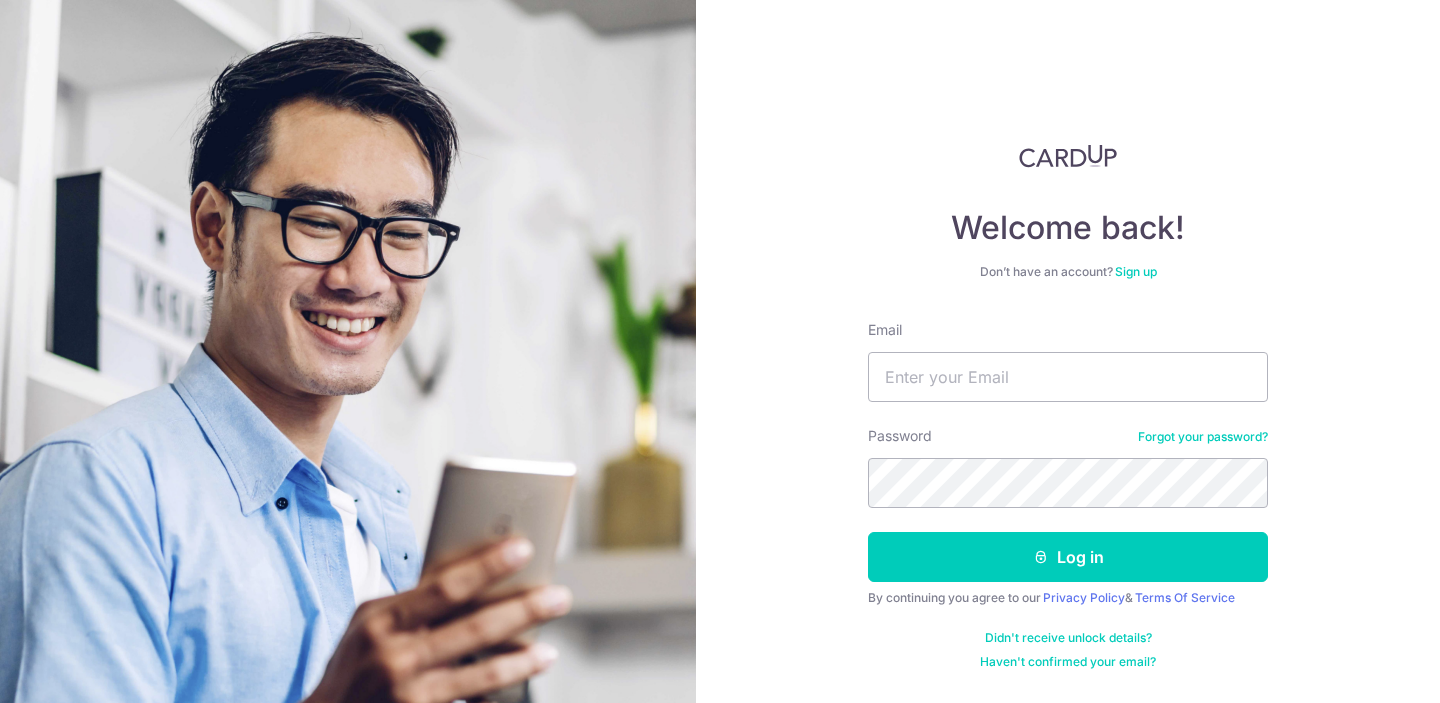 scroll, scrollTop: 0, scrollLeft: 0, axis: both 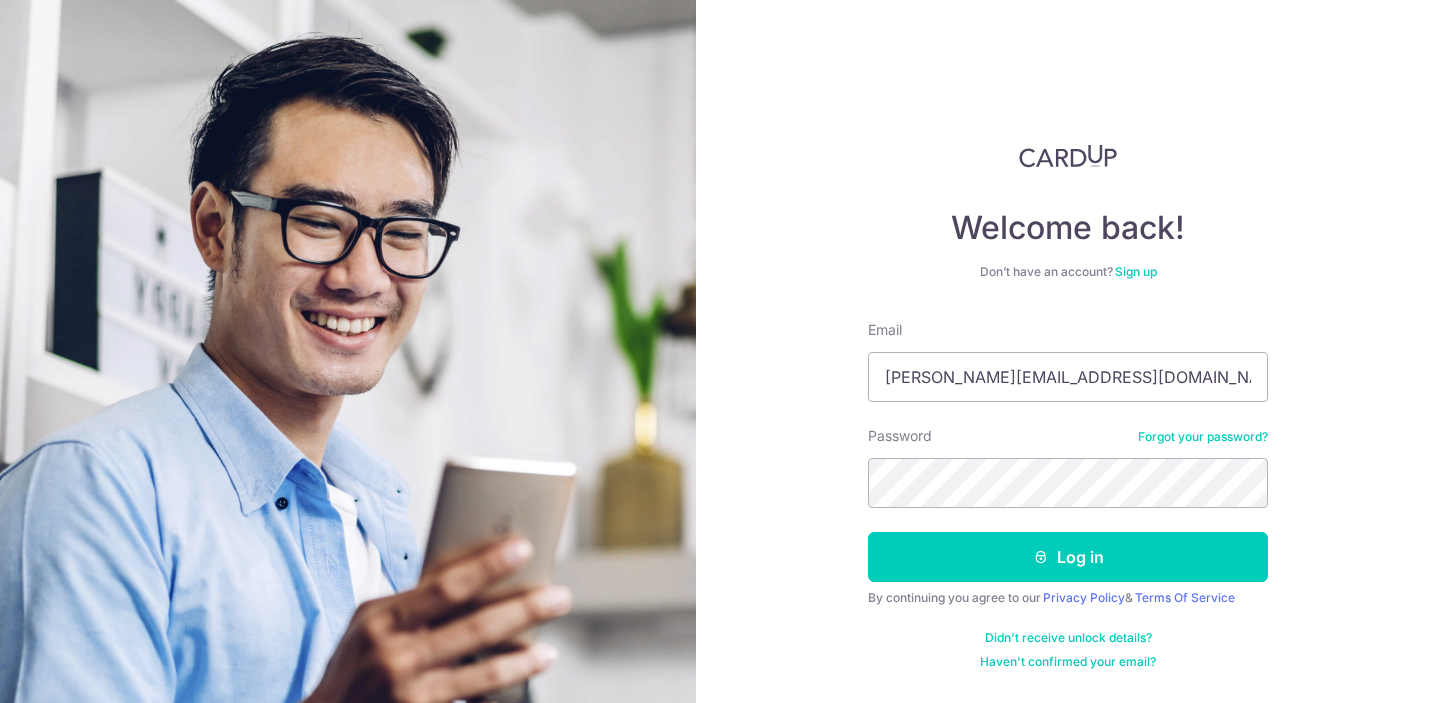 type on "vera.zqin@gmail.com" 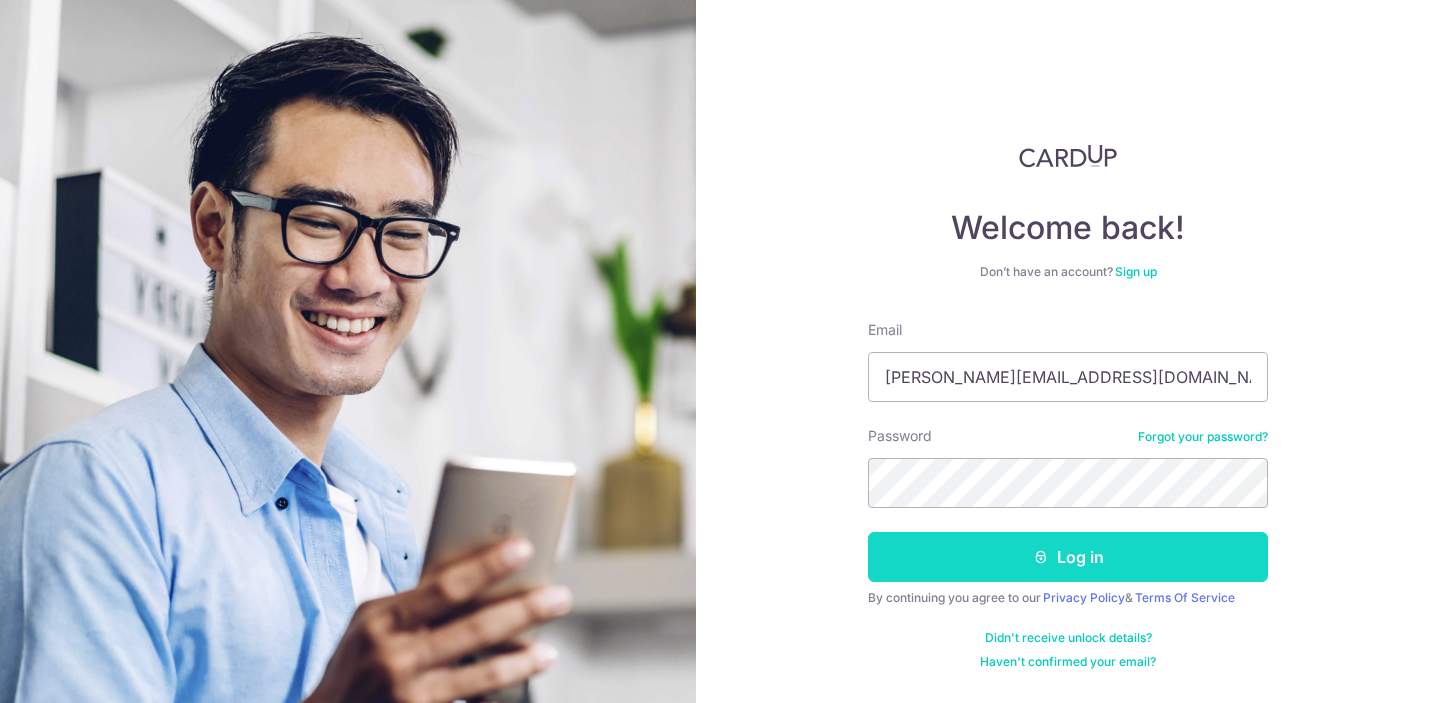 click on "Log in" at bounding box center (1068, 557) 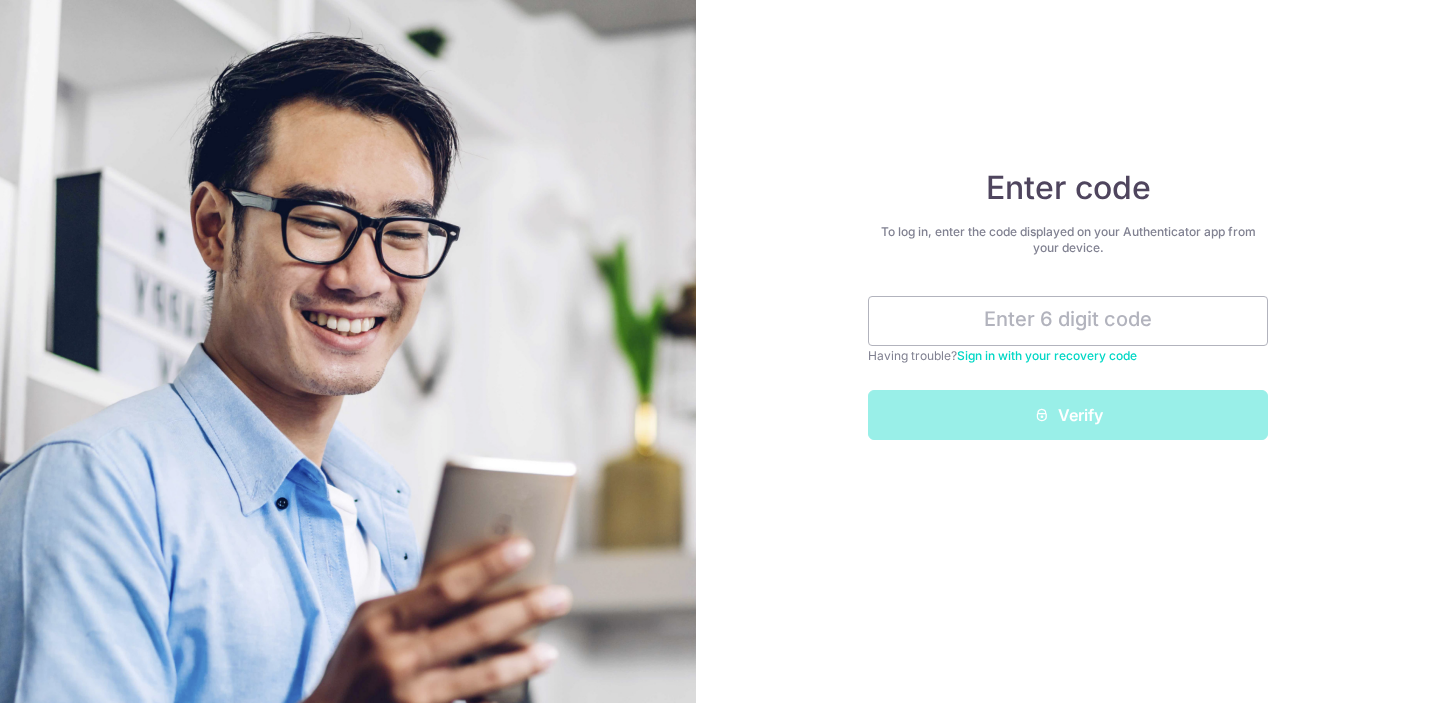 scroll, scrollTop: 0, scrollLeft: 0, axis: both 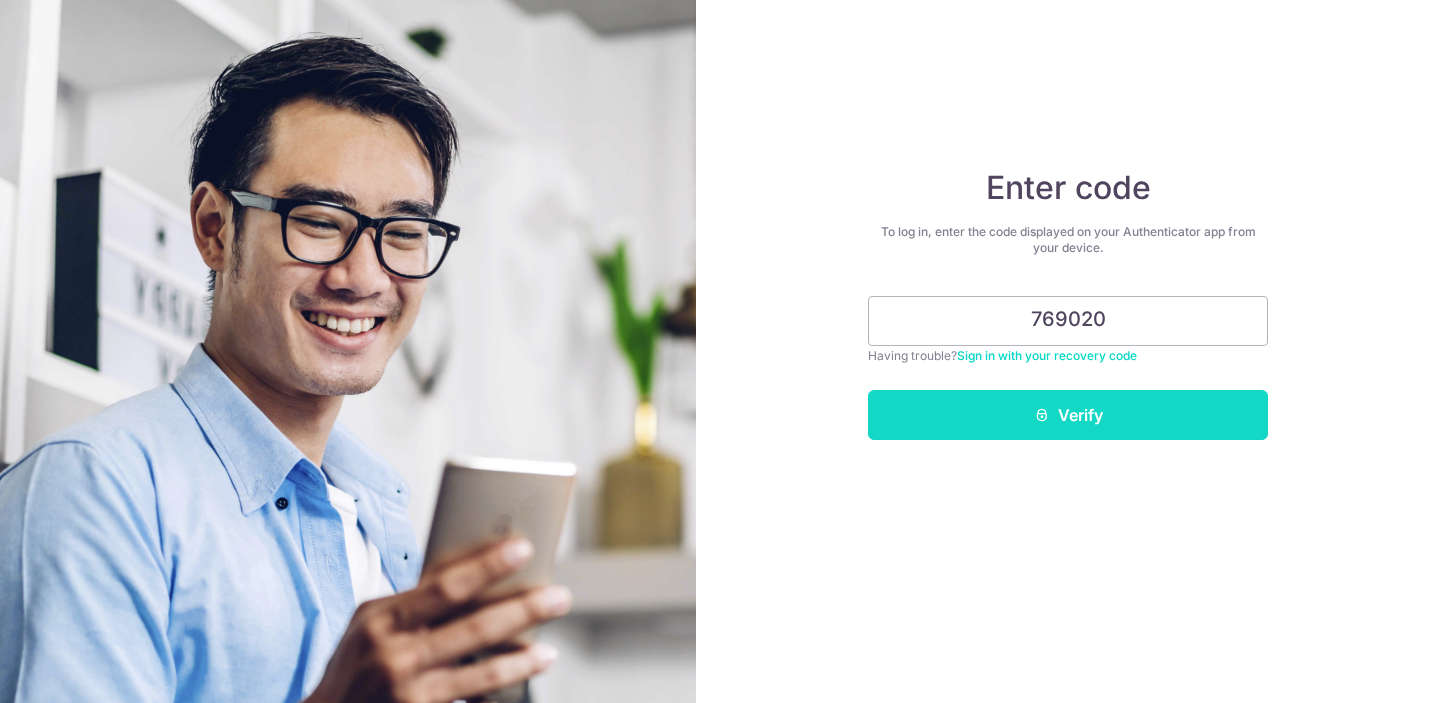 type on "769020" 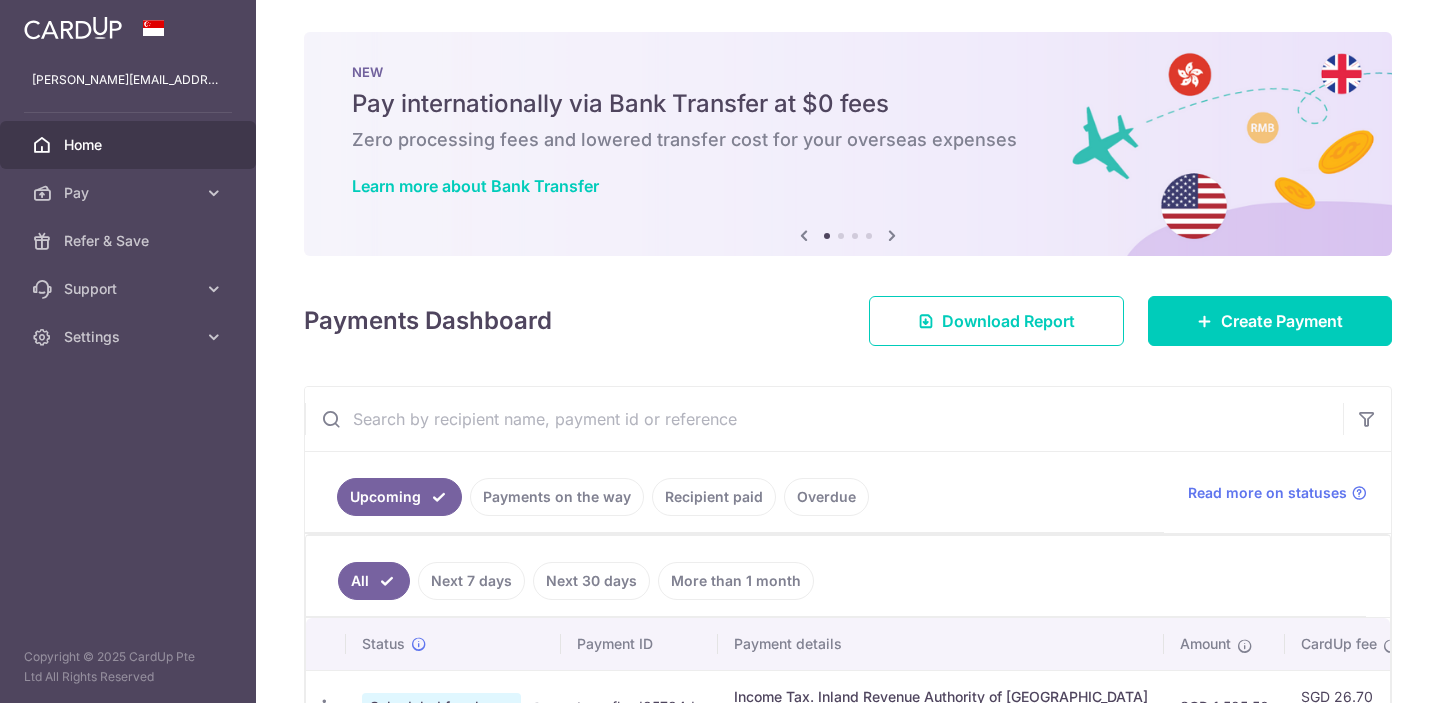 scroll, scrollTop: 0, scrollLeft: 0, axis: both 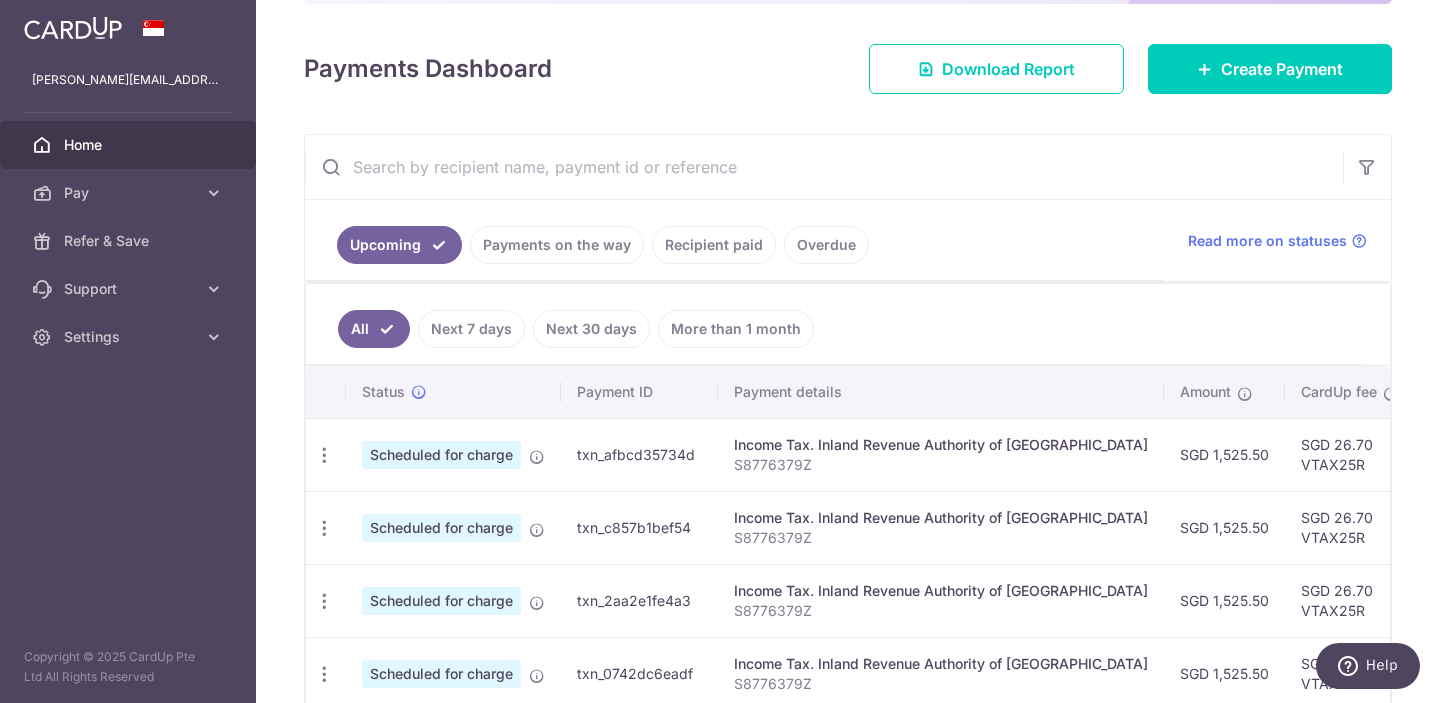 click on "Next 7 days" at bounding box center (471, 329) 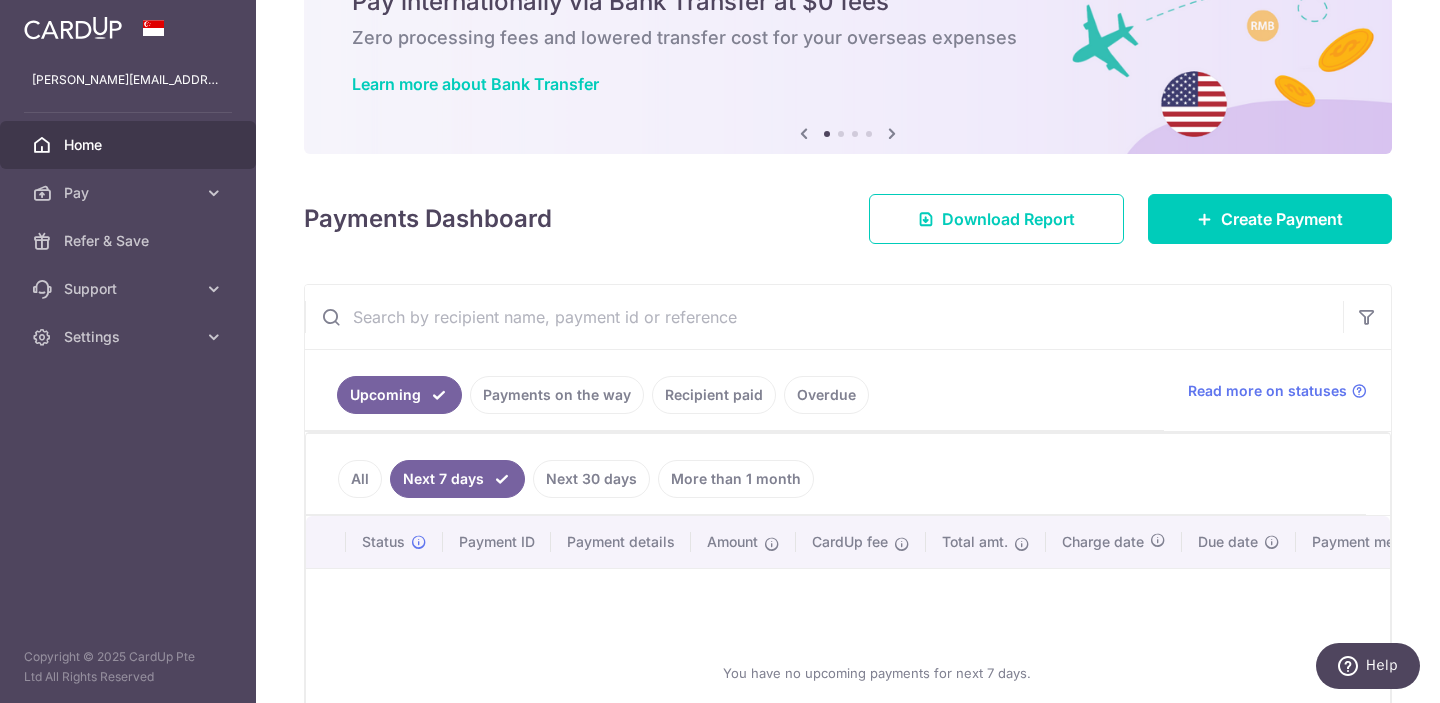 scroll, scrollTop: 252, scrollLeft: 0, axis: vertical 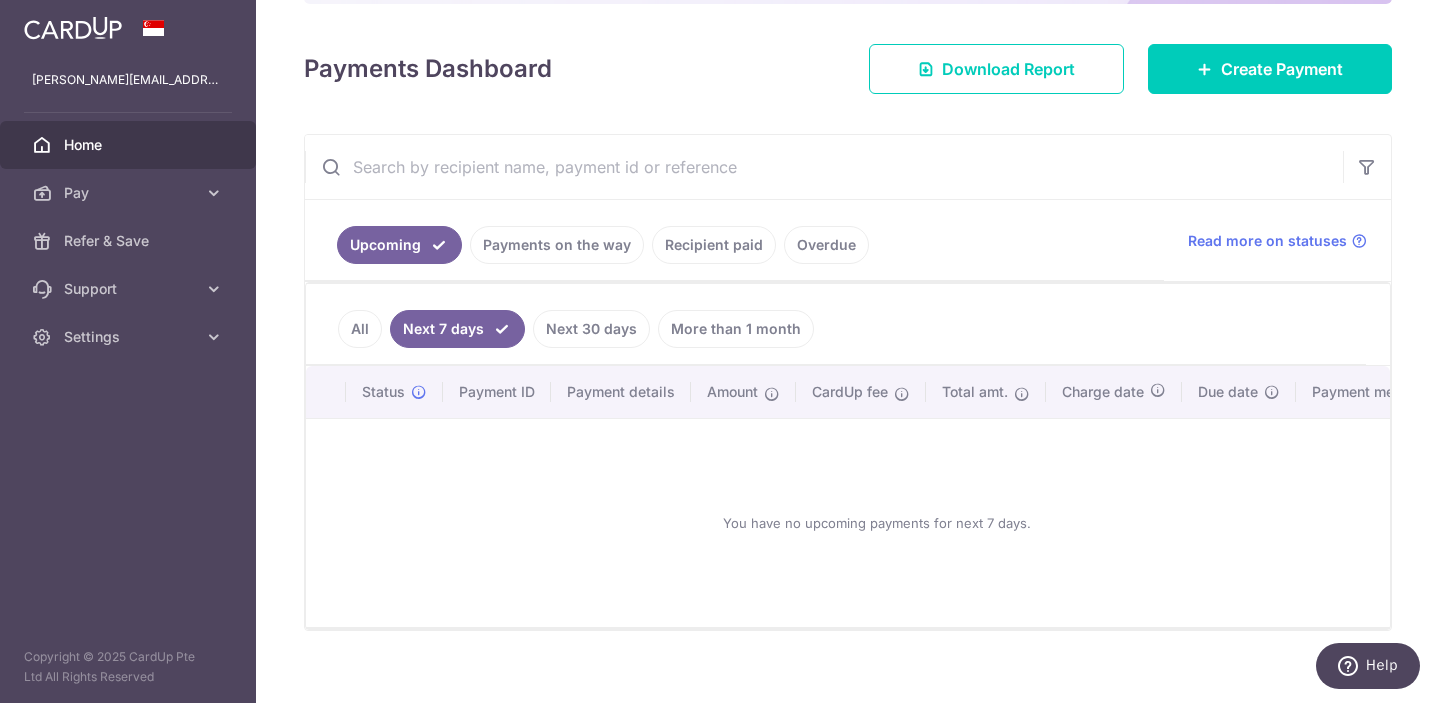 click on "Payments on the way" at bounding box center (557, 245) 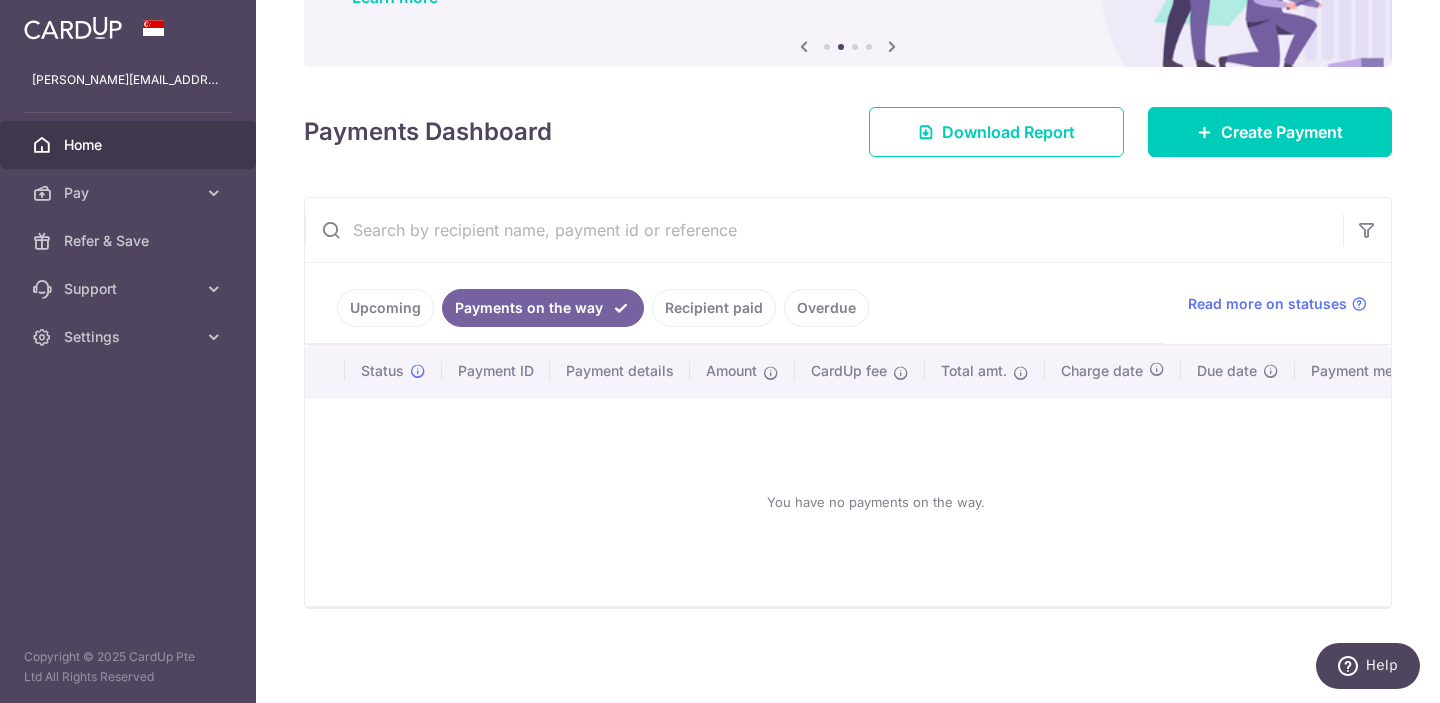 click on "Upcoming" at bounding box center (385, 308) 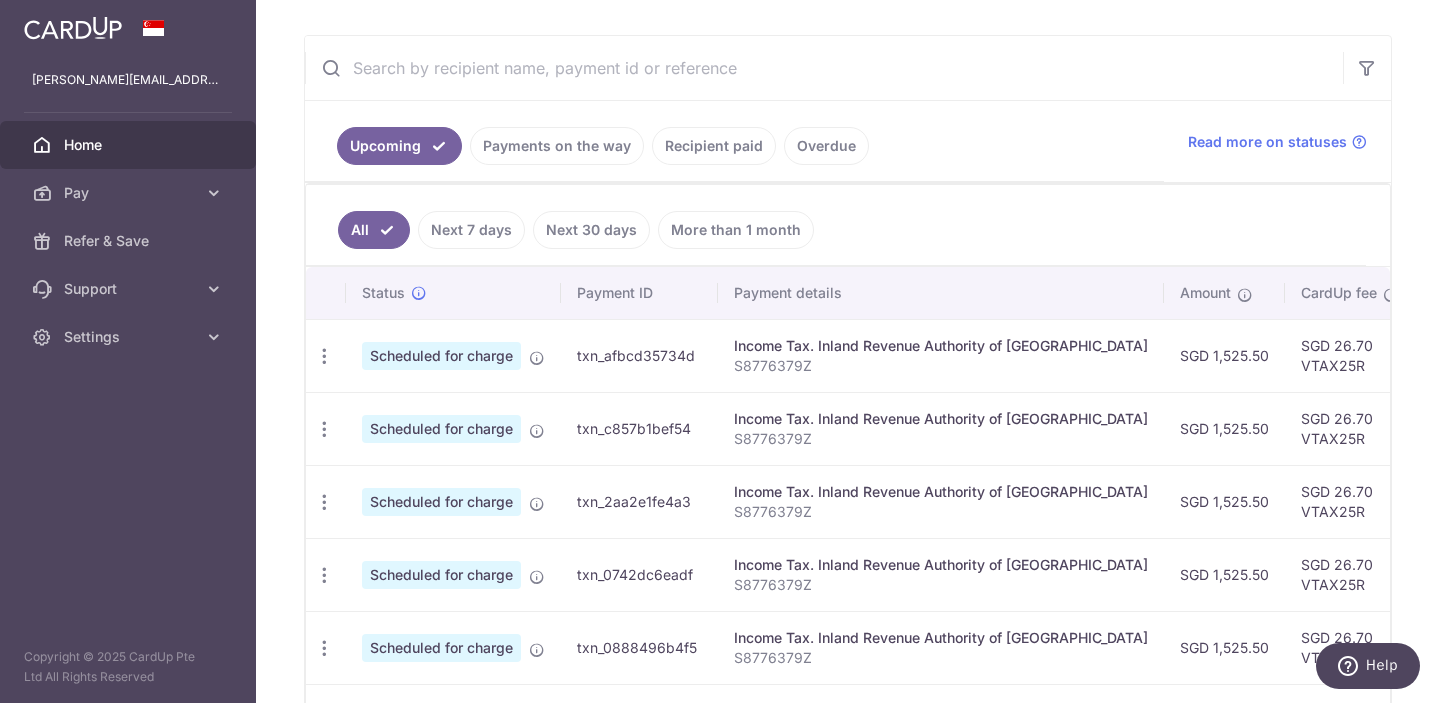 scroll, scrollTop: 345, scrollLeft: 0, axis: vertical 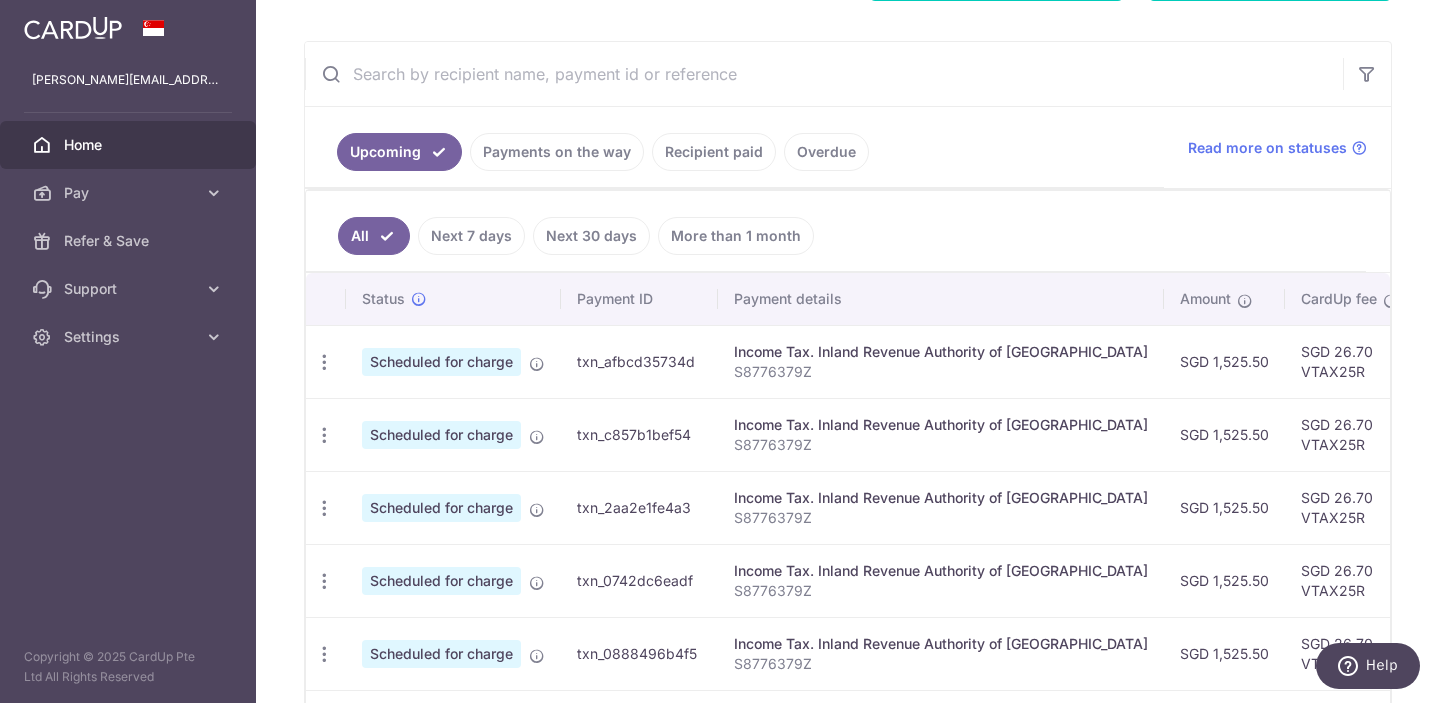 click on "Recipient paid" at bounding box center [714, 152] 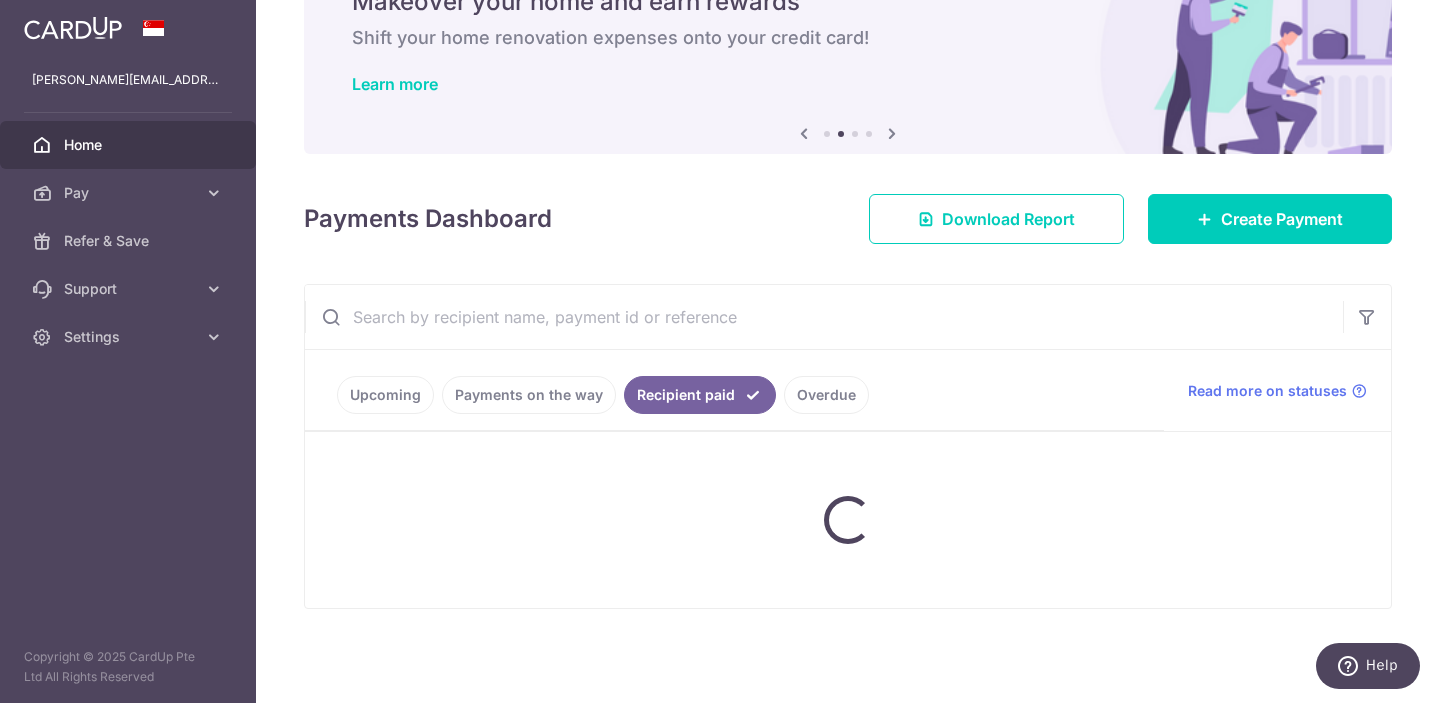 scroll, scrollTop: 189, scrollLeft: 0, axis: vertical 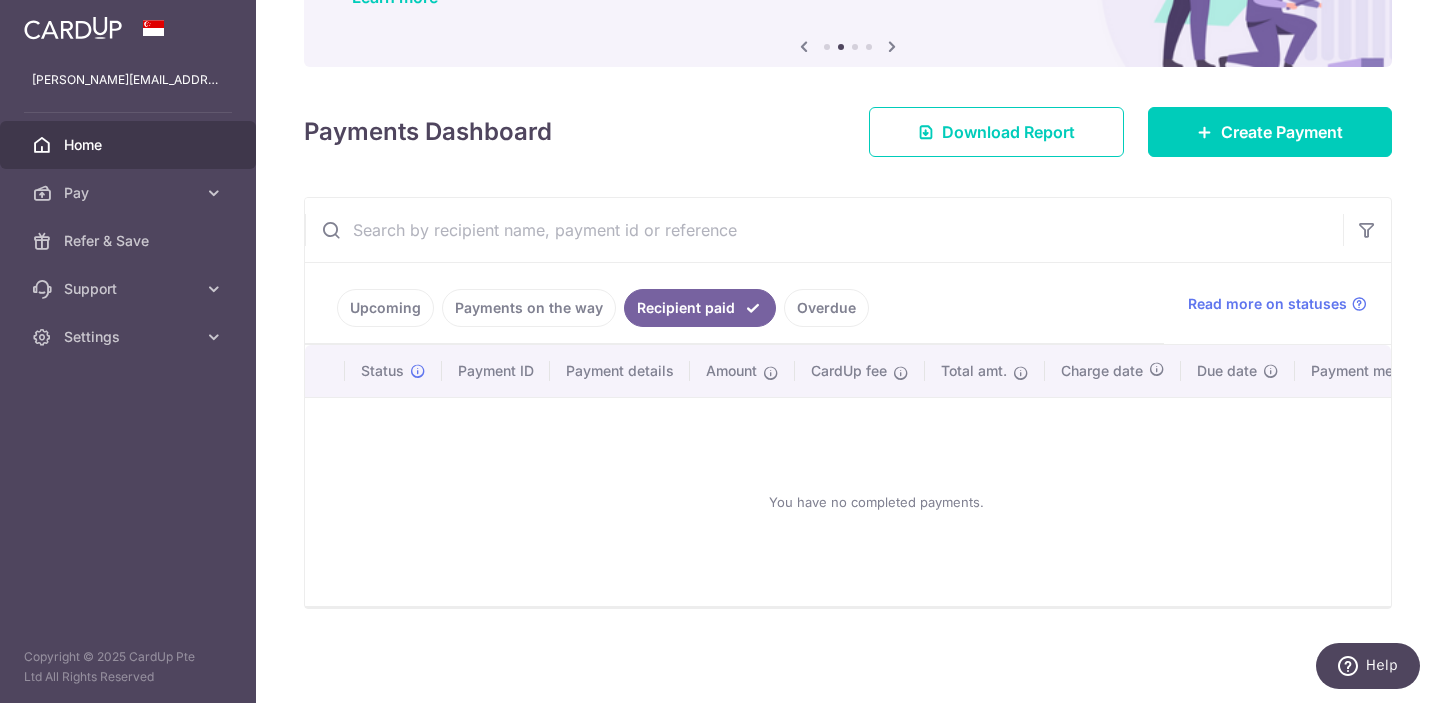 click on "Overdue" at bounding box center [826, 308] 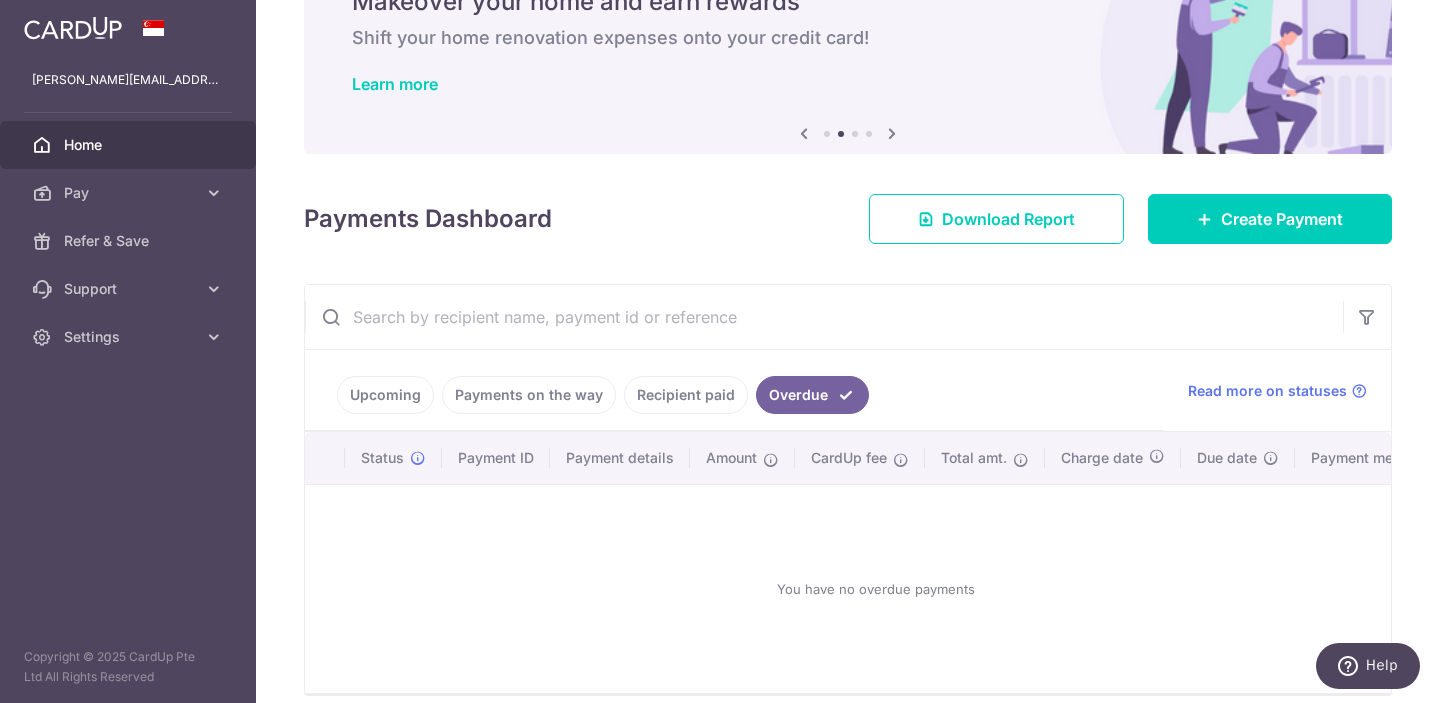 scroll, scrollTop: 189, scrollLeft: 0, axis: vertical 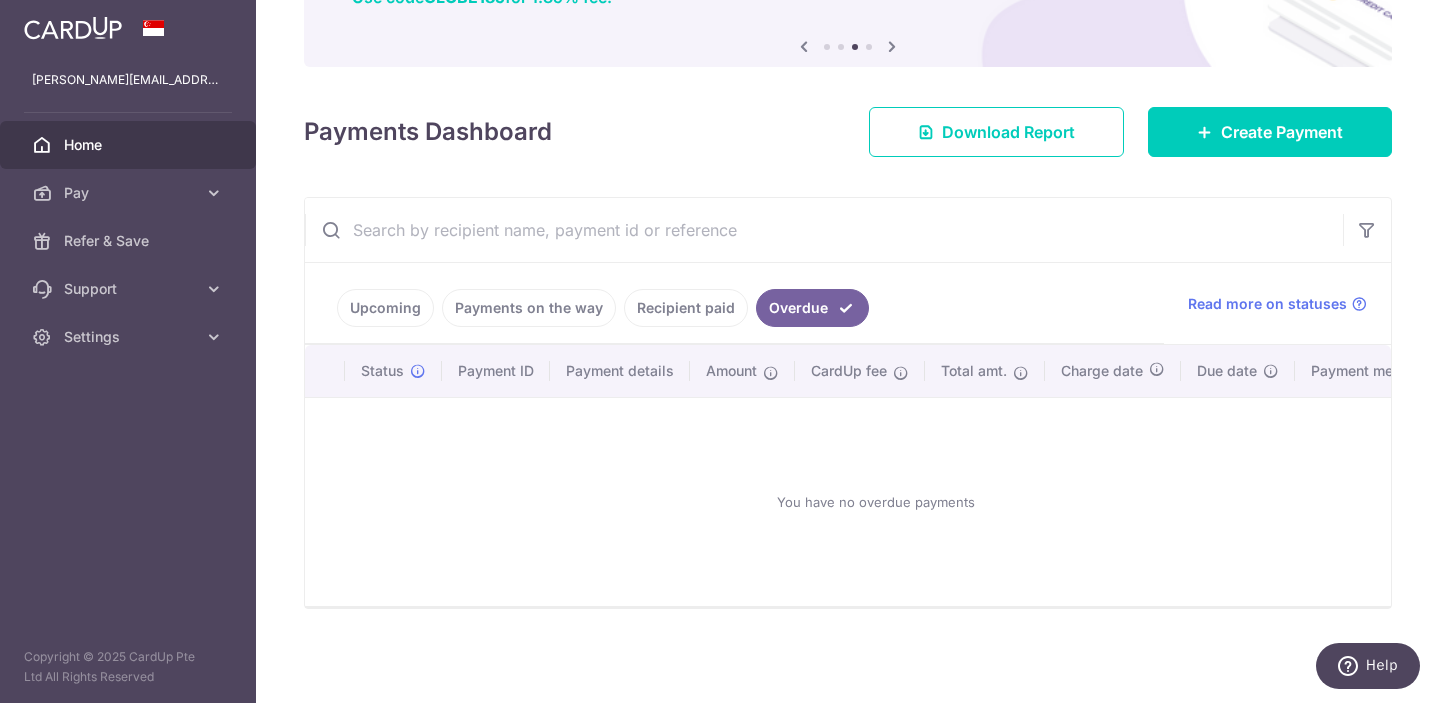click on "Upcoming" at bounding box center [385, 308] 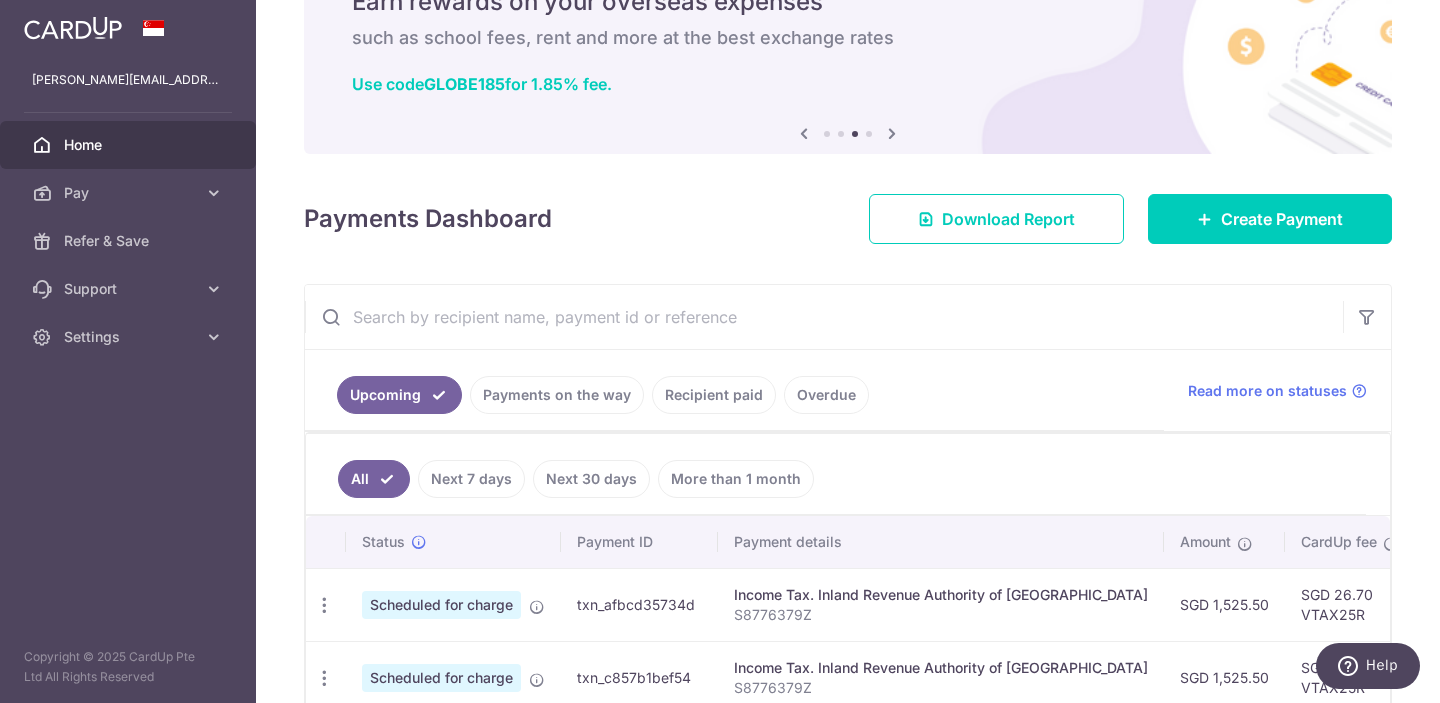 scroll, scrollTop: 345, scrollLeft: 0, axis: vertical 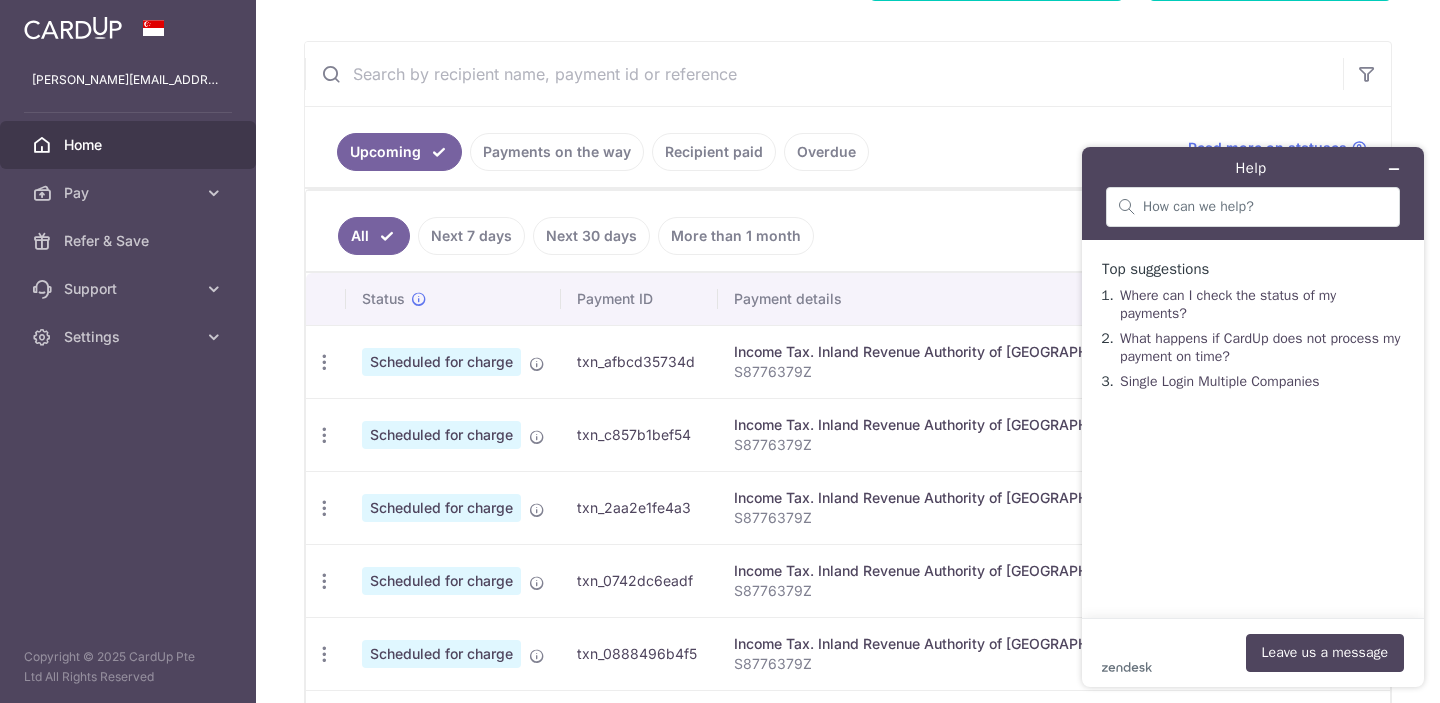 click on "Upcoming
Payments on the way
Recipient paid
Overdue" at bounding box center (734, 147) 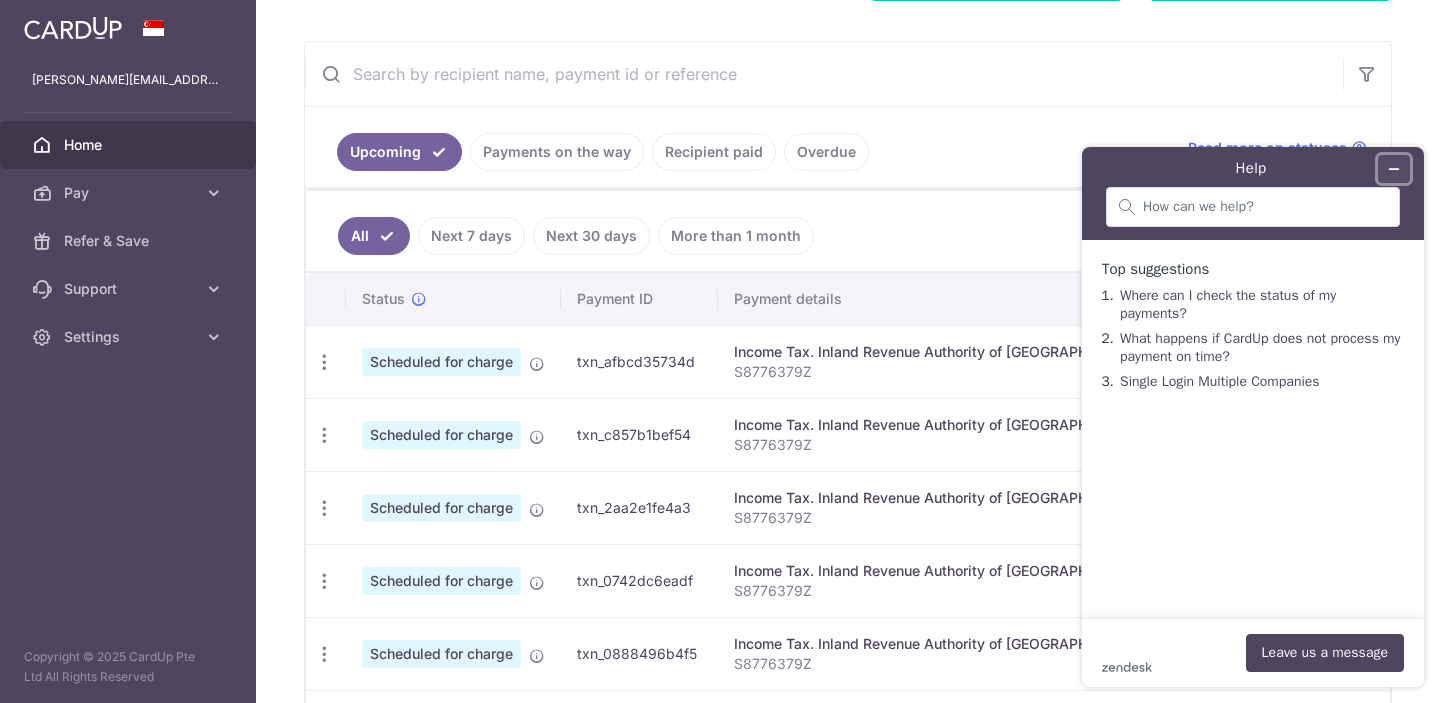 click 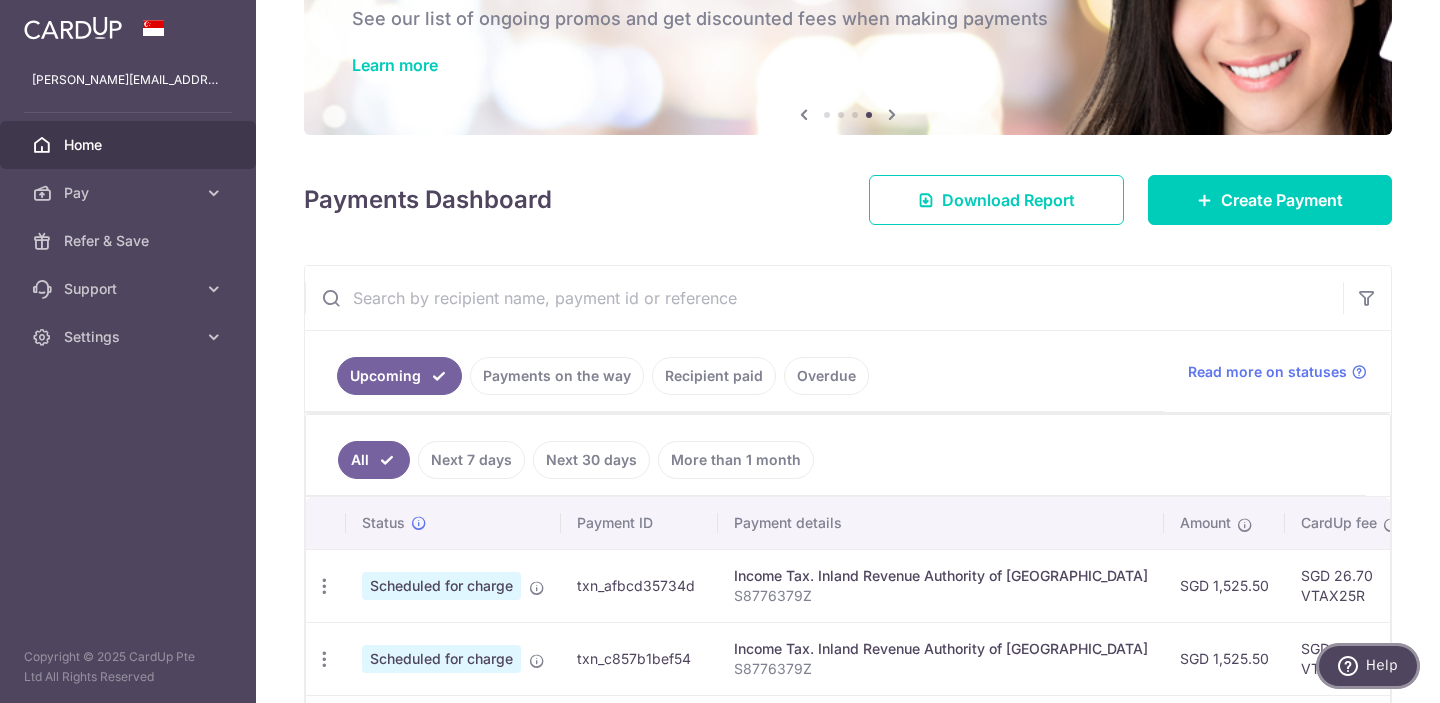 scroll, scrollTop: 0, scrollLeft: 0, axis: both 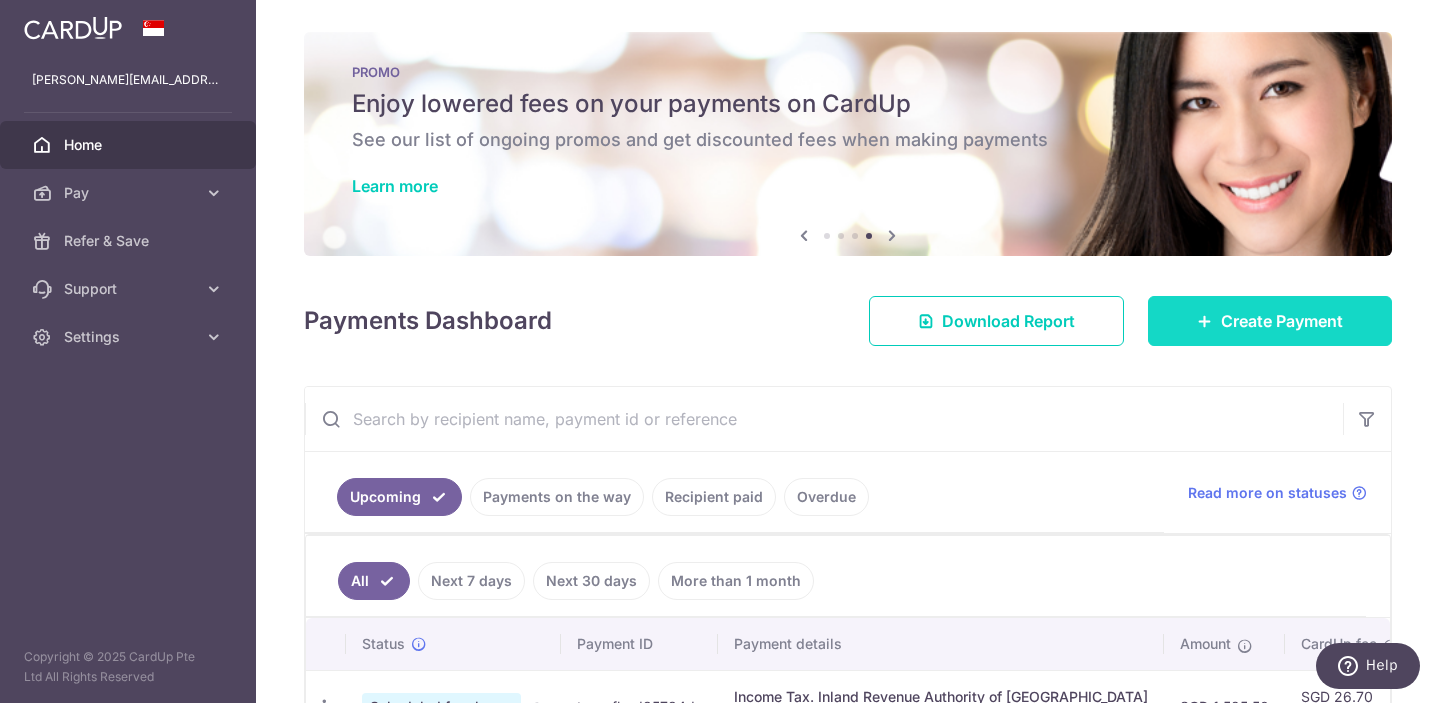 click on "Create Payment" at bounding box center [1270, 321] 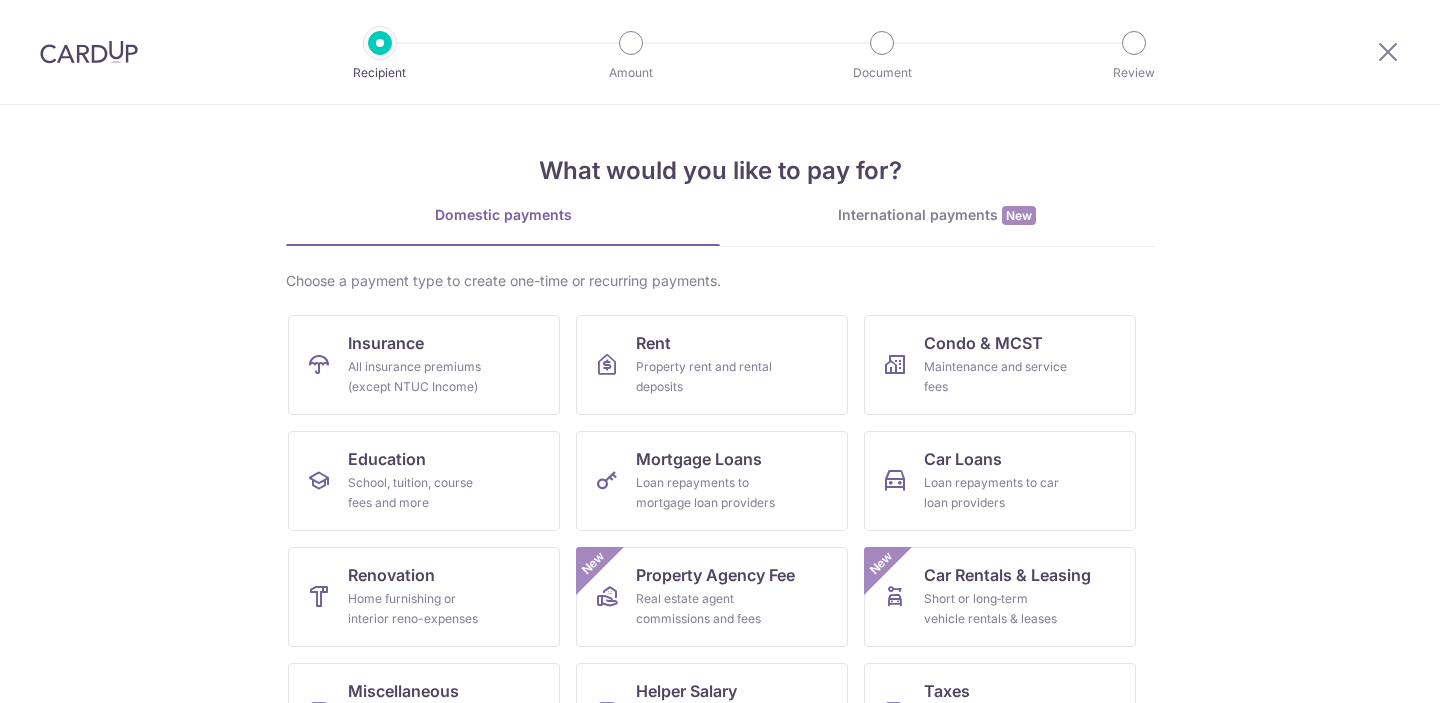 scroll, scrollTop: 0, scrollLeft: 0, axis: both 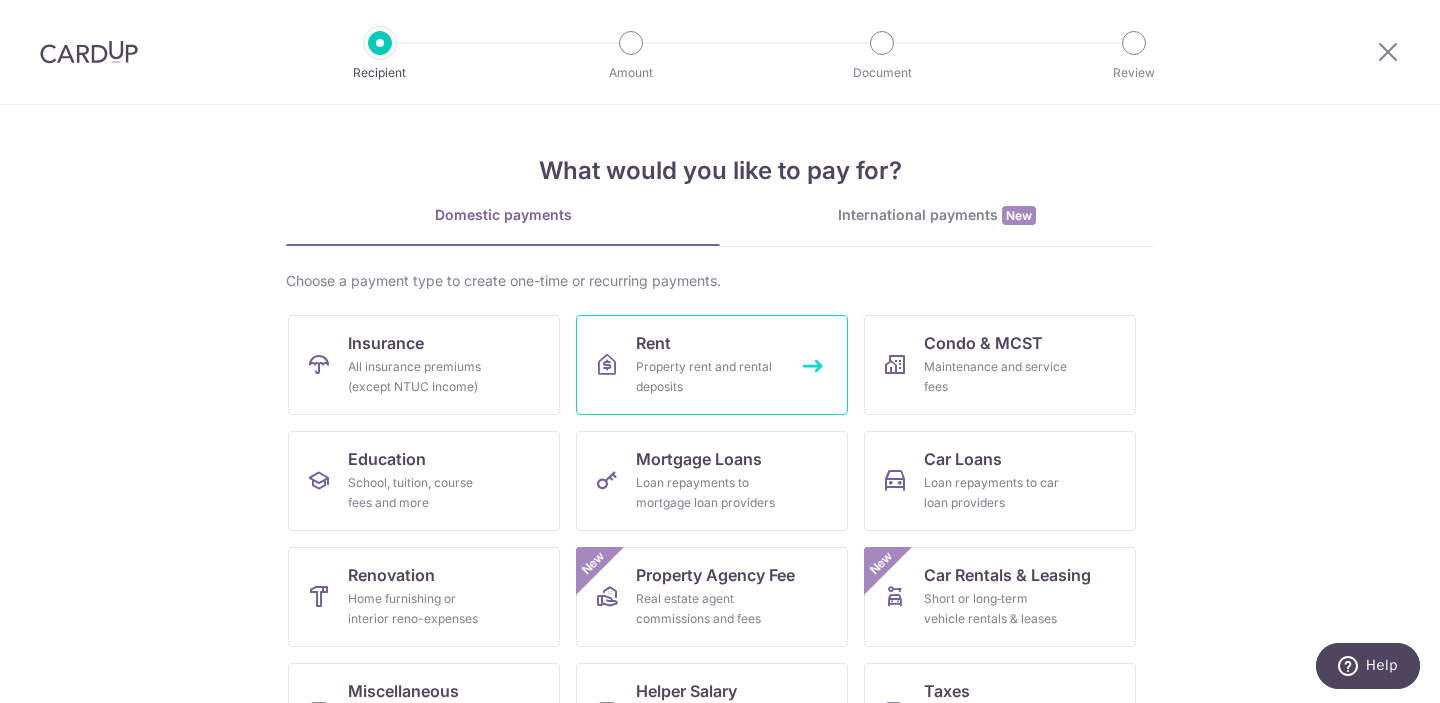 click on "Property rent and rental deposits" at bounding box center [708, 377] 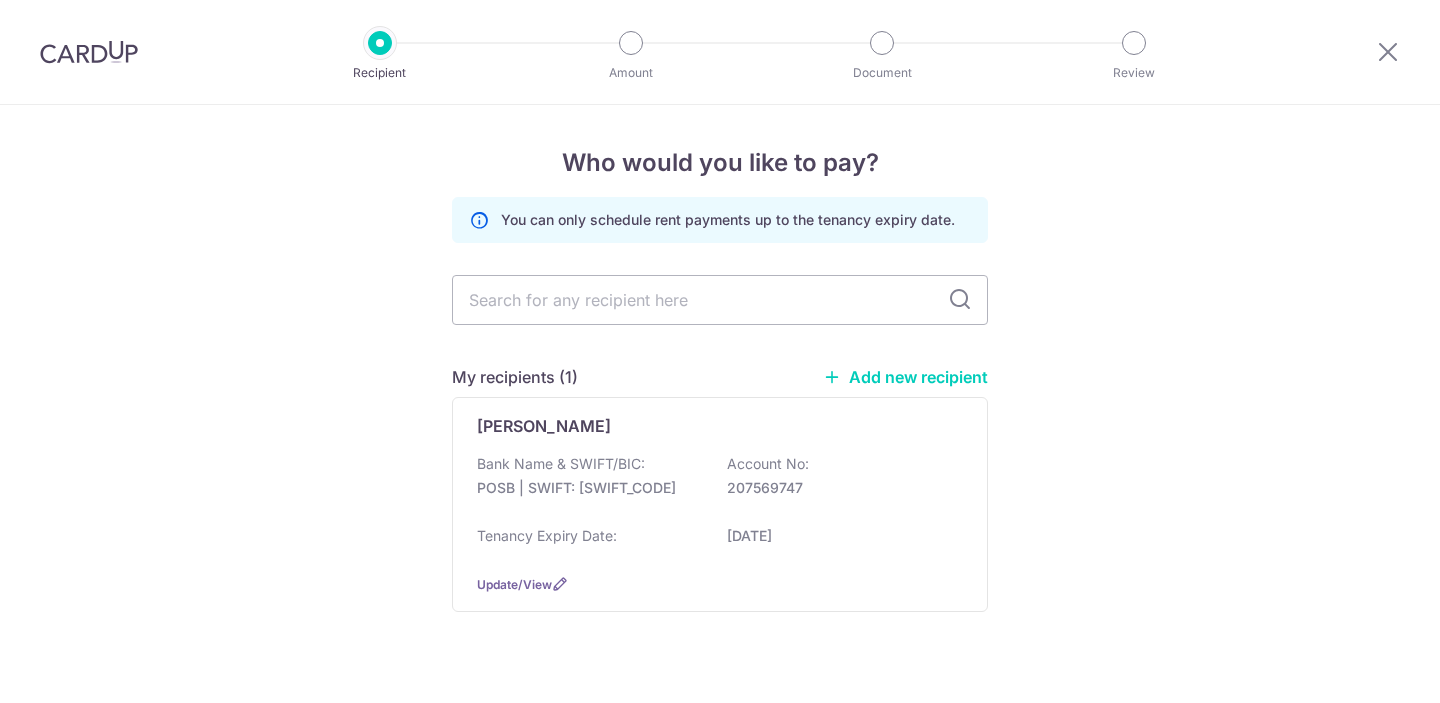 scroll, scrollTop: 0, scrollLeft: 0, axis: both 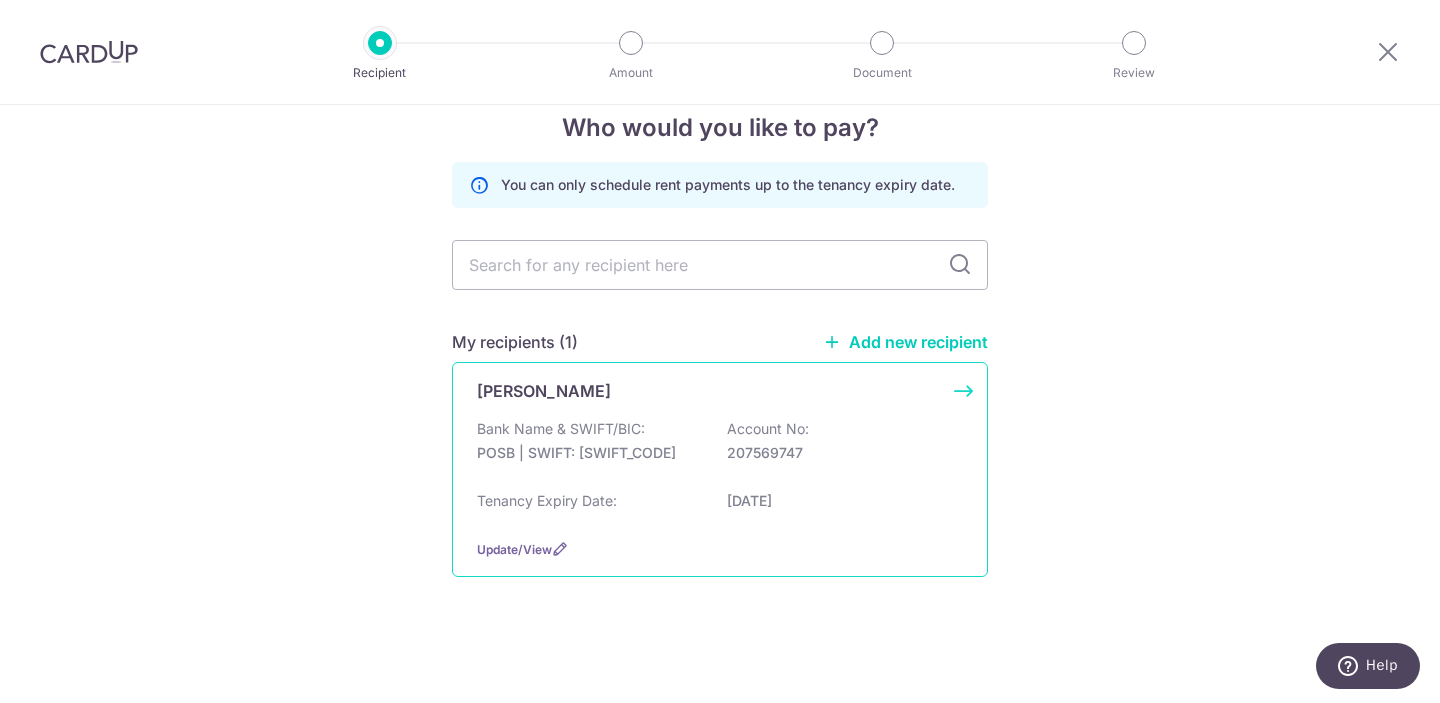 click on "Bank Name & SWIFT/BIC:
POSB | SWIFT: DBSSSGSGXXX
Account No:
207569747" at bounding box center [720, 451] 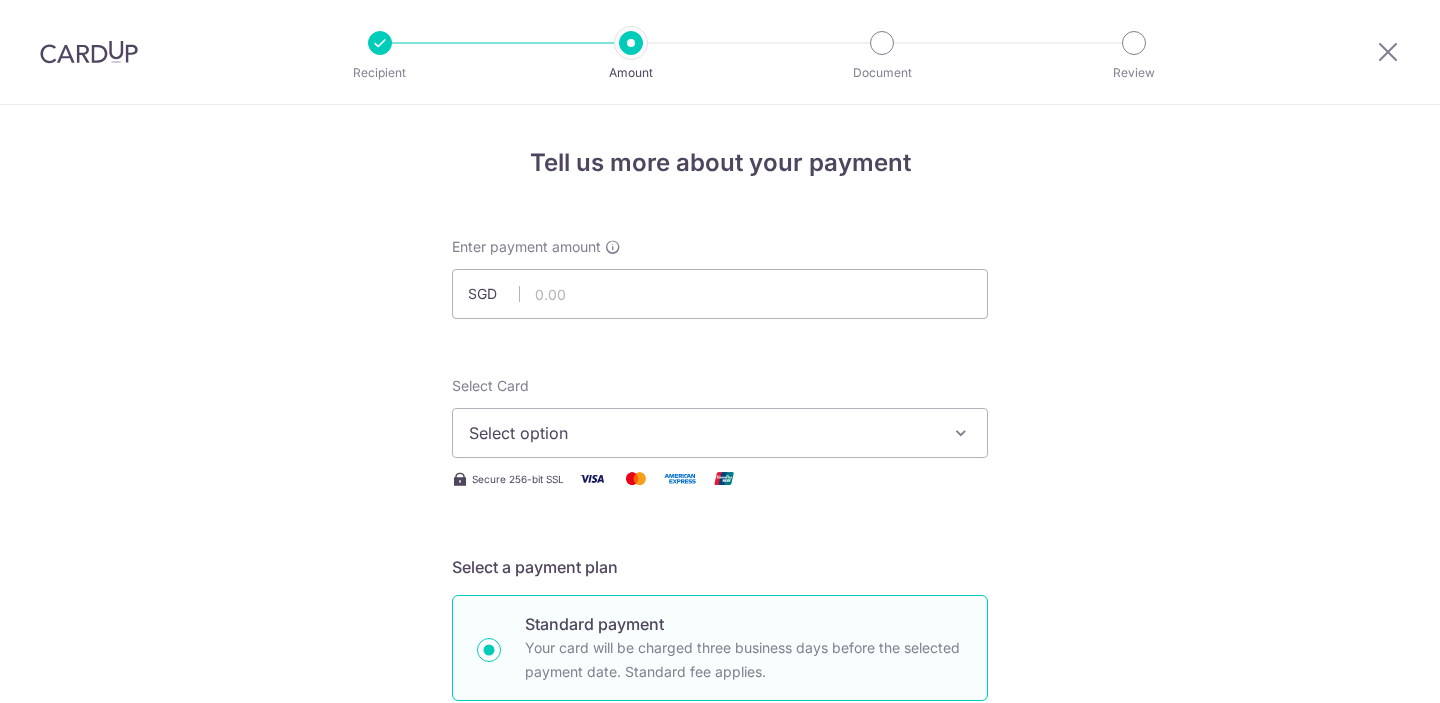 scroll, scrollTop: 0, scrollLeft: 0, axis: both 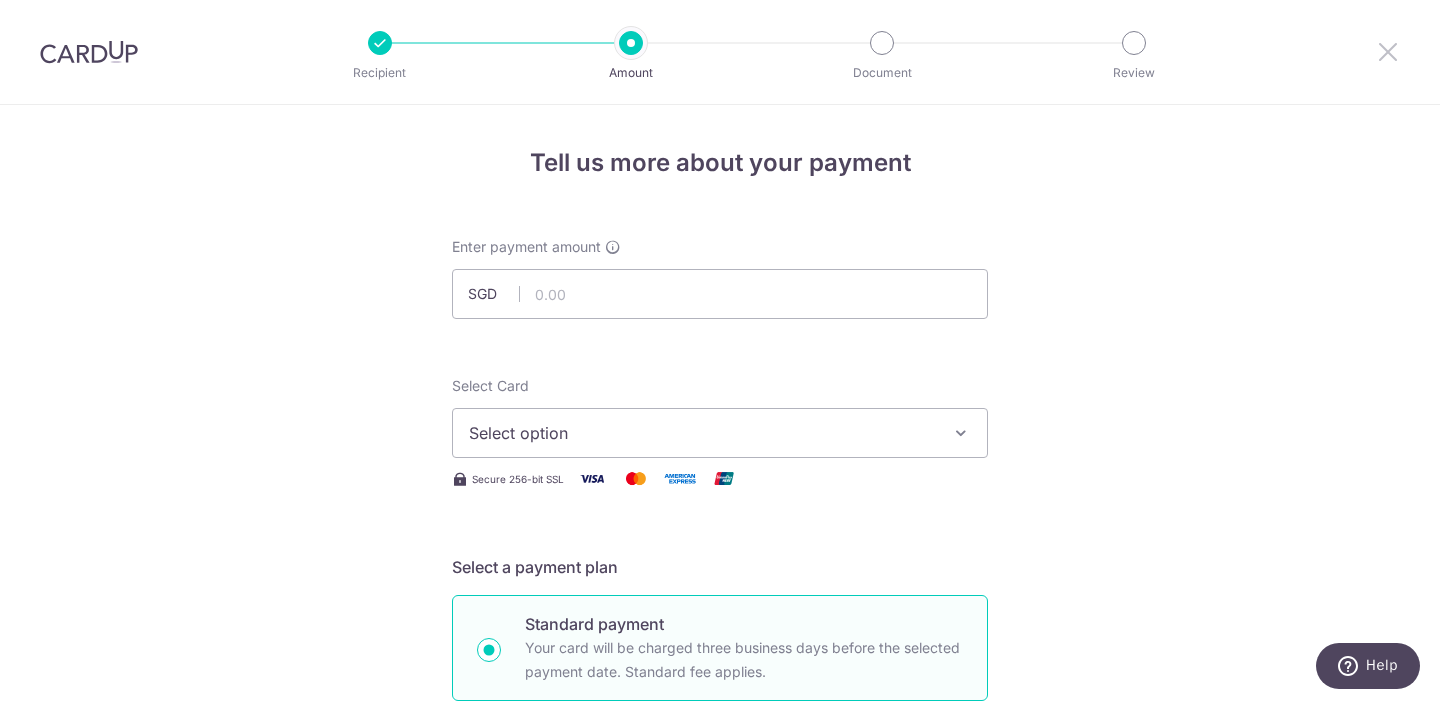 click at bounding box center (1388, 51) 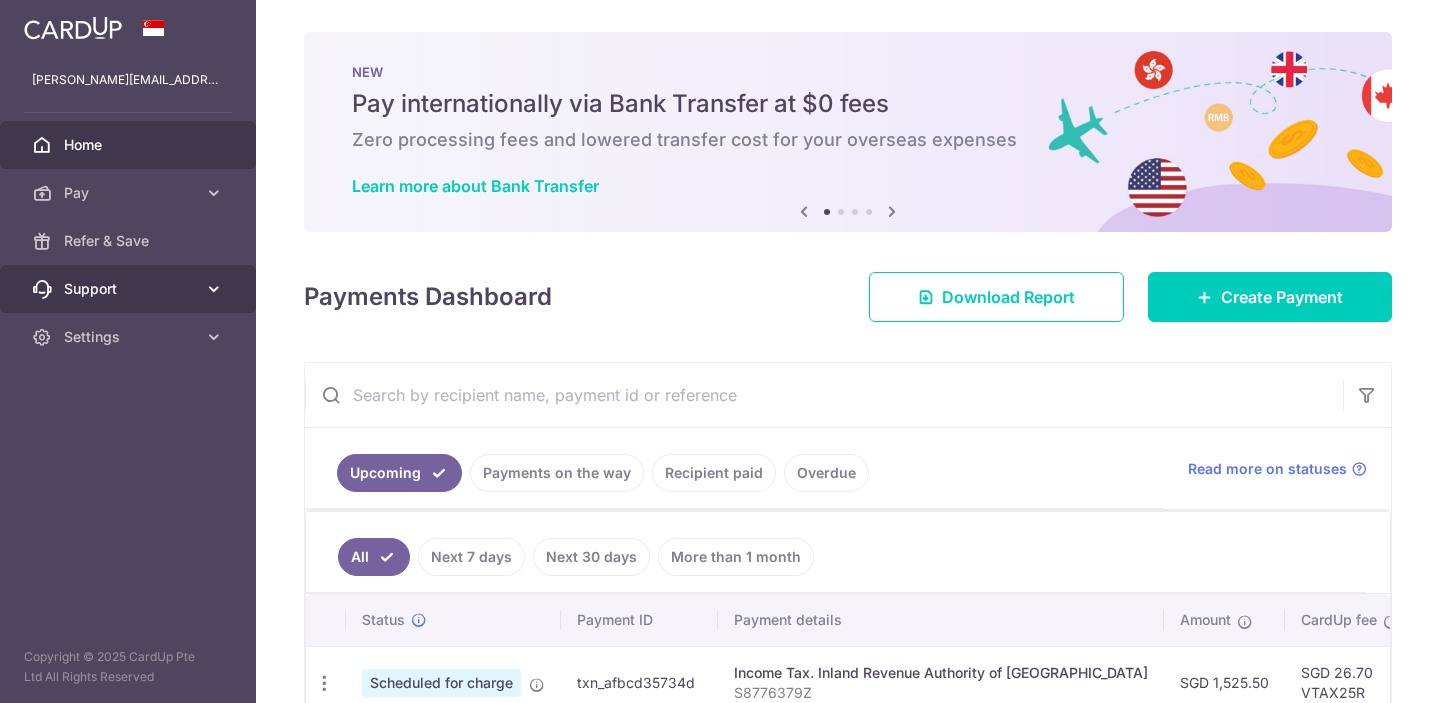 click on "Support" at bounding box center (128, 289) 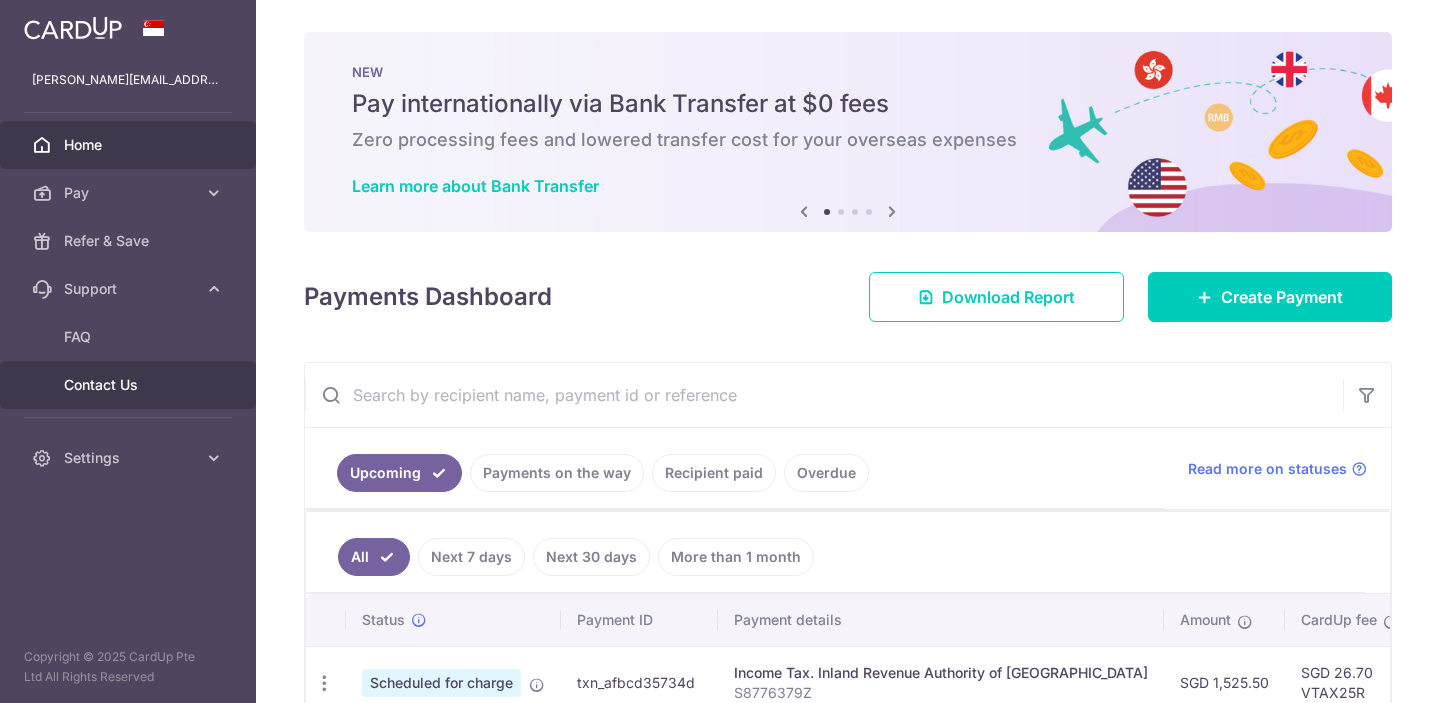 click on "Contact Us" at bounding box center (128, 385) 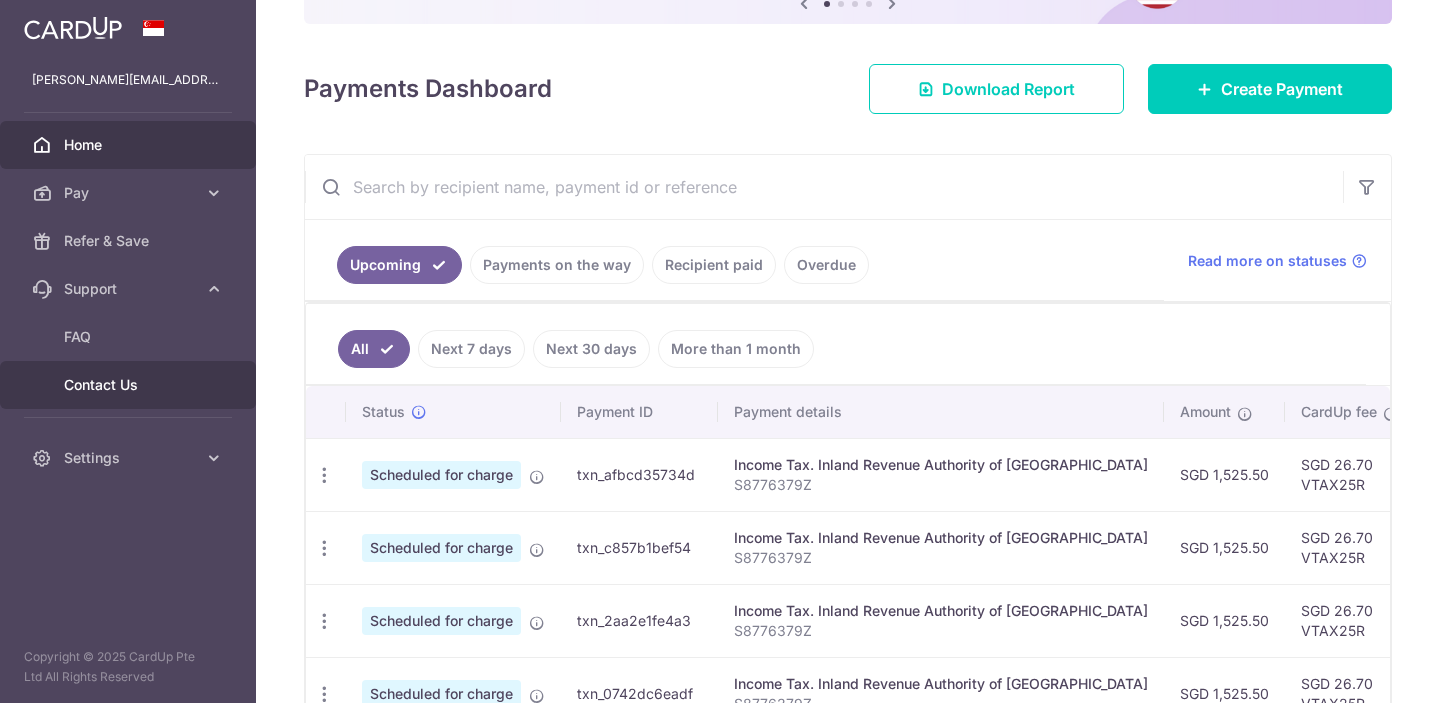 scroll, scrollTop: 188, scrollLeft: 0, axis: vertical 